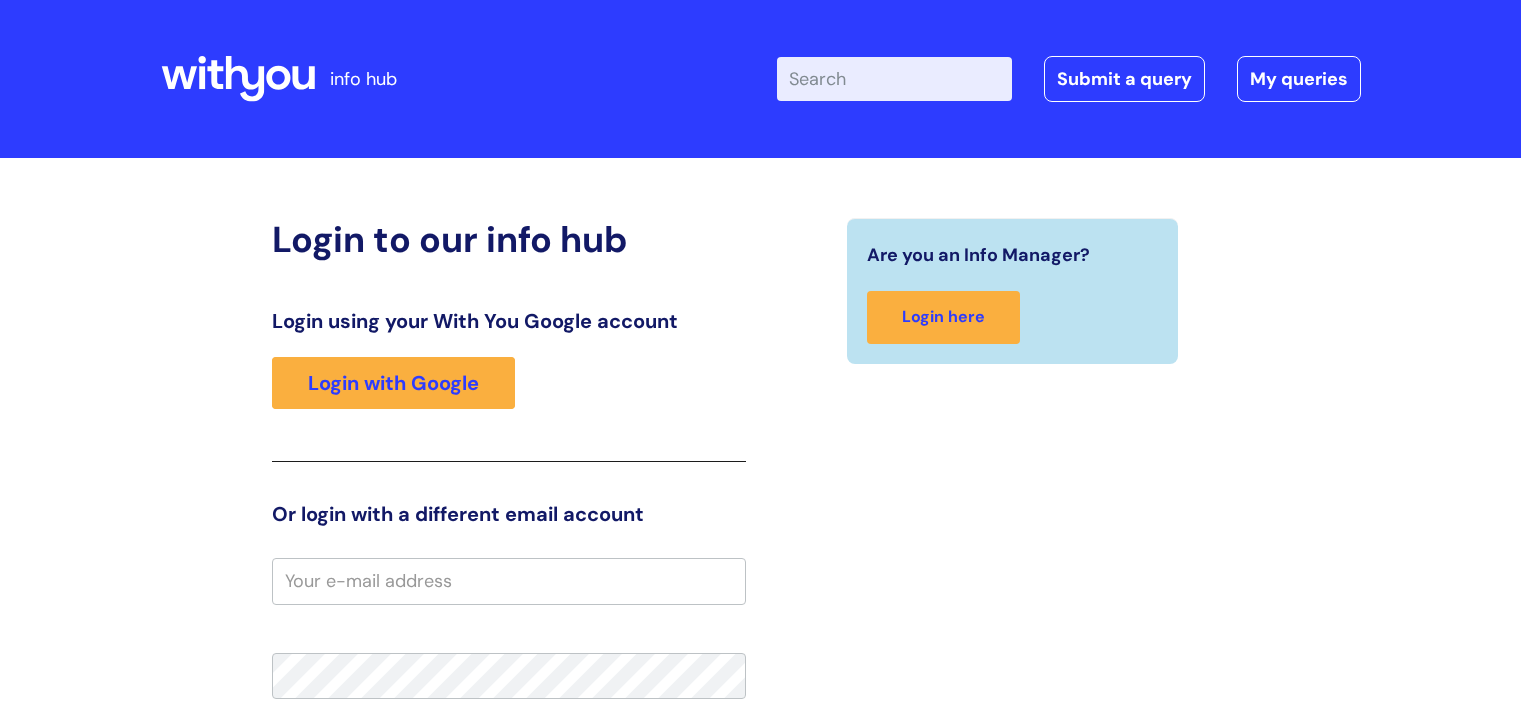 scroll, scrollTop: 0, scrollLeft: 0, axis: both 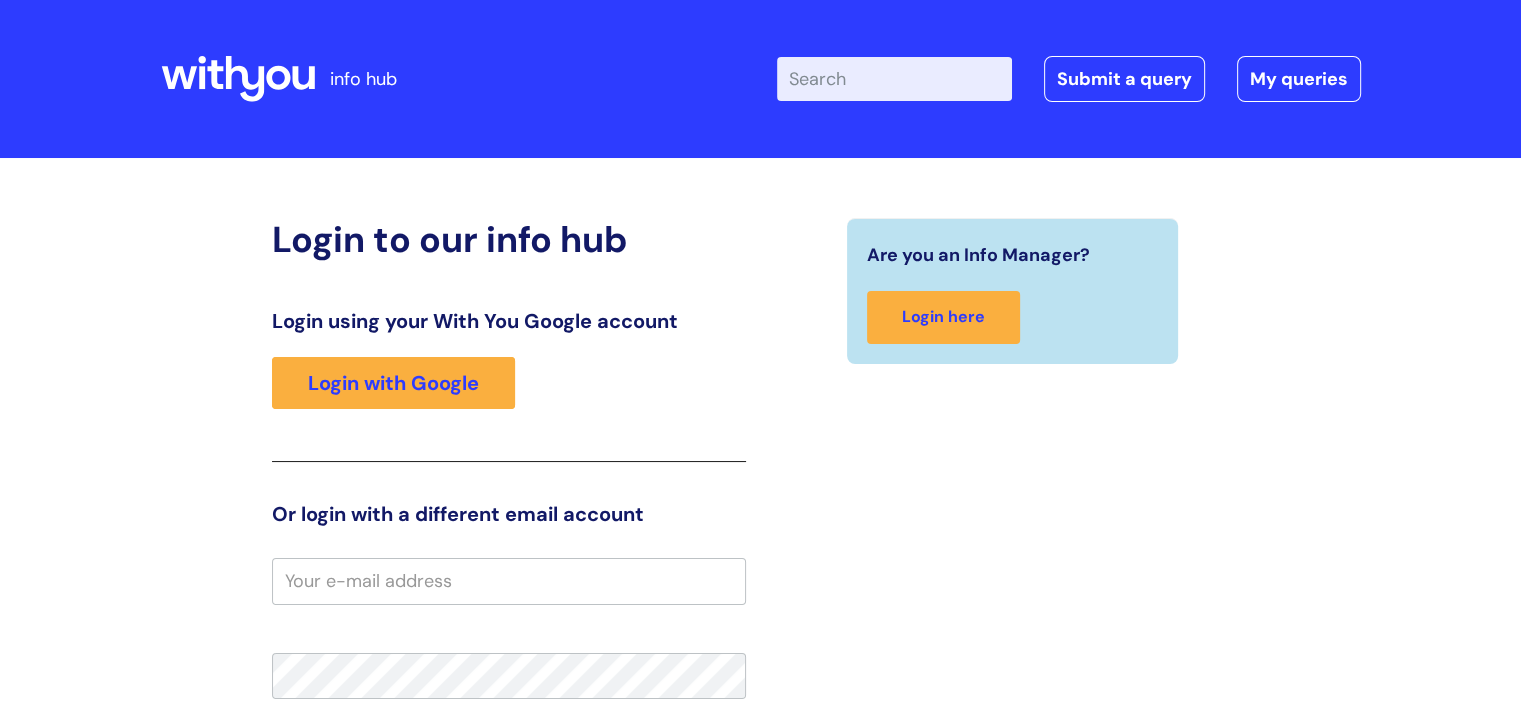 click on "Enter your search term here..." at bounding box center [894, 79] 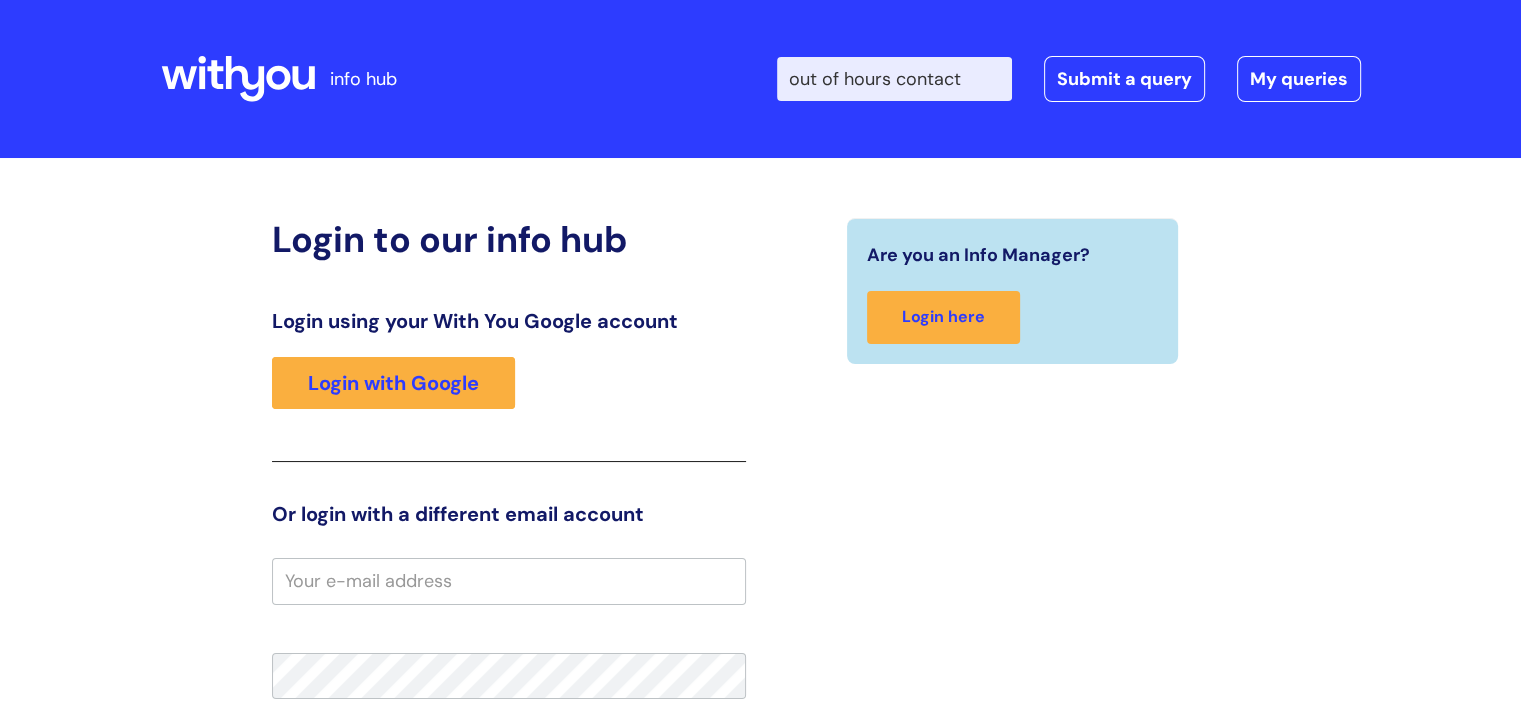 type on "out of hours contact" 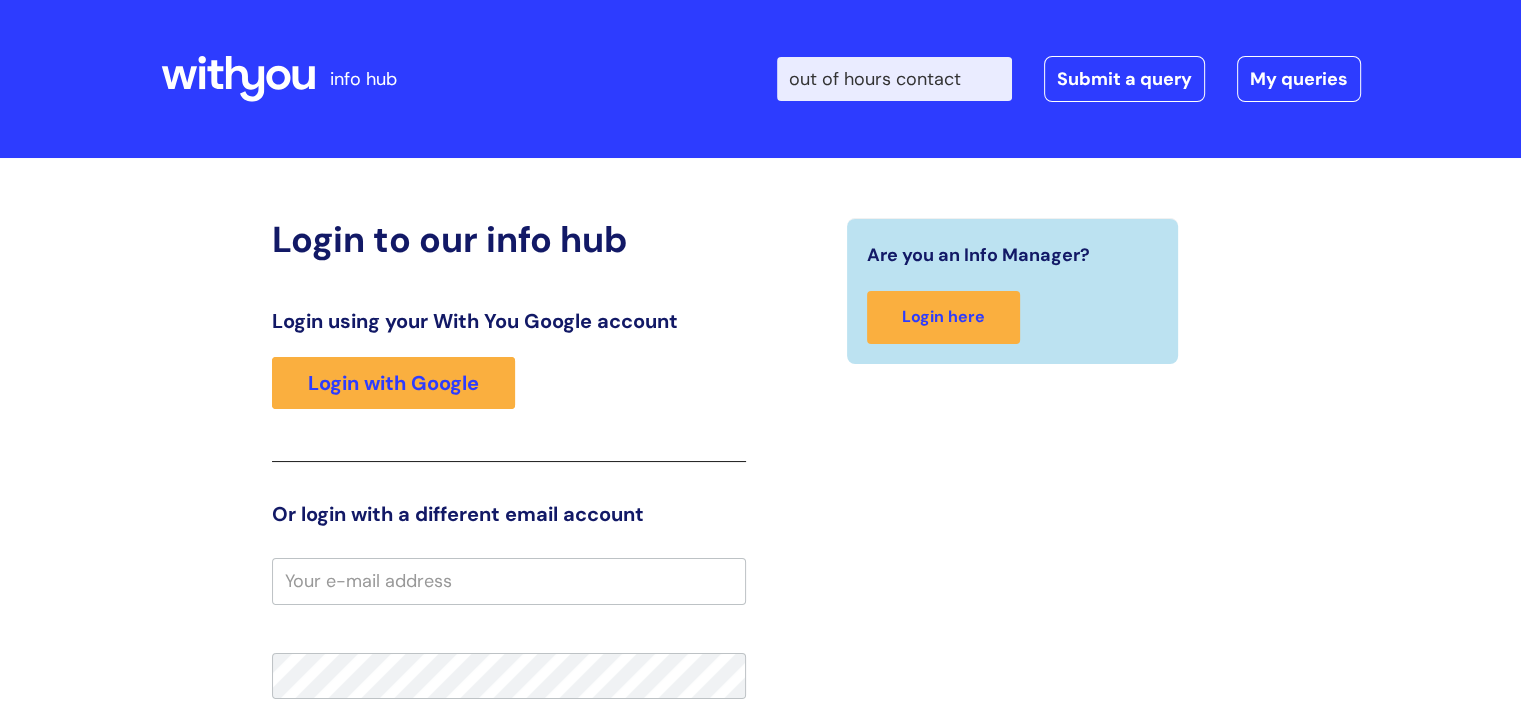 click on "Search" at bounding box center (0, 0) 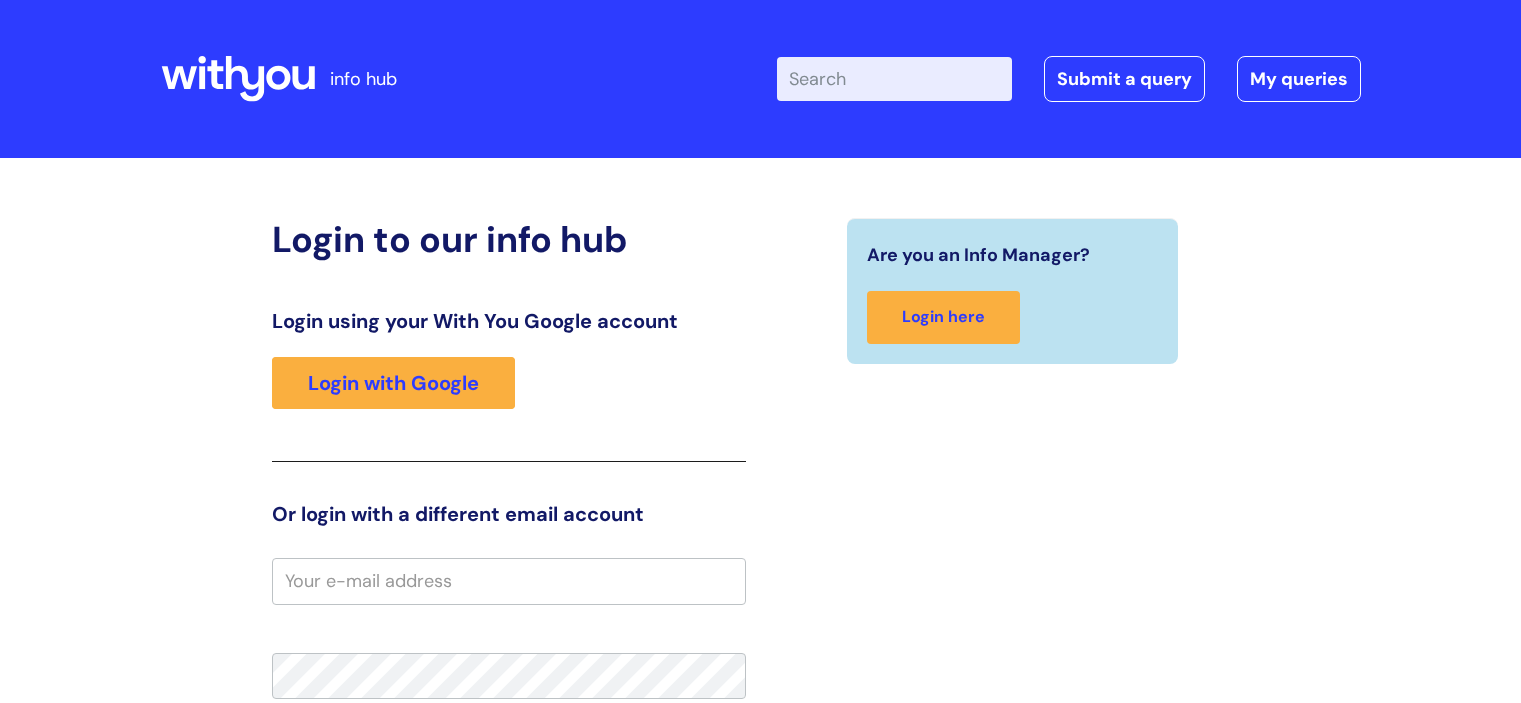 scroll, scrollTop: 0, scrollLeft: 0, axis: both 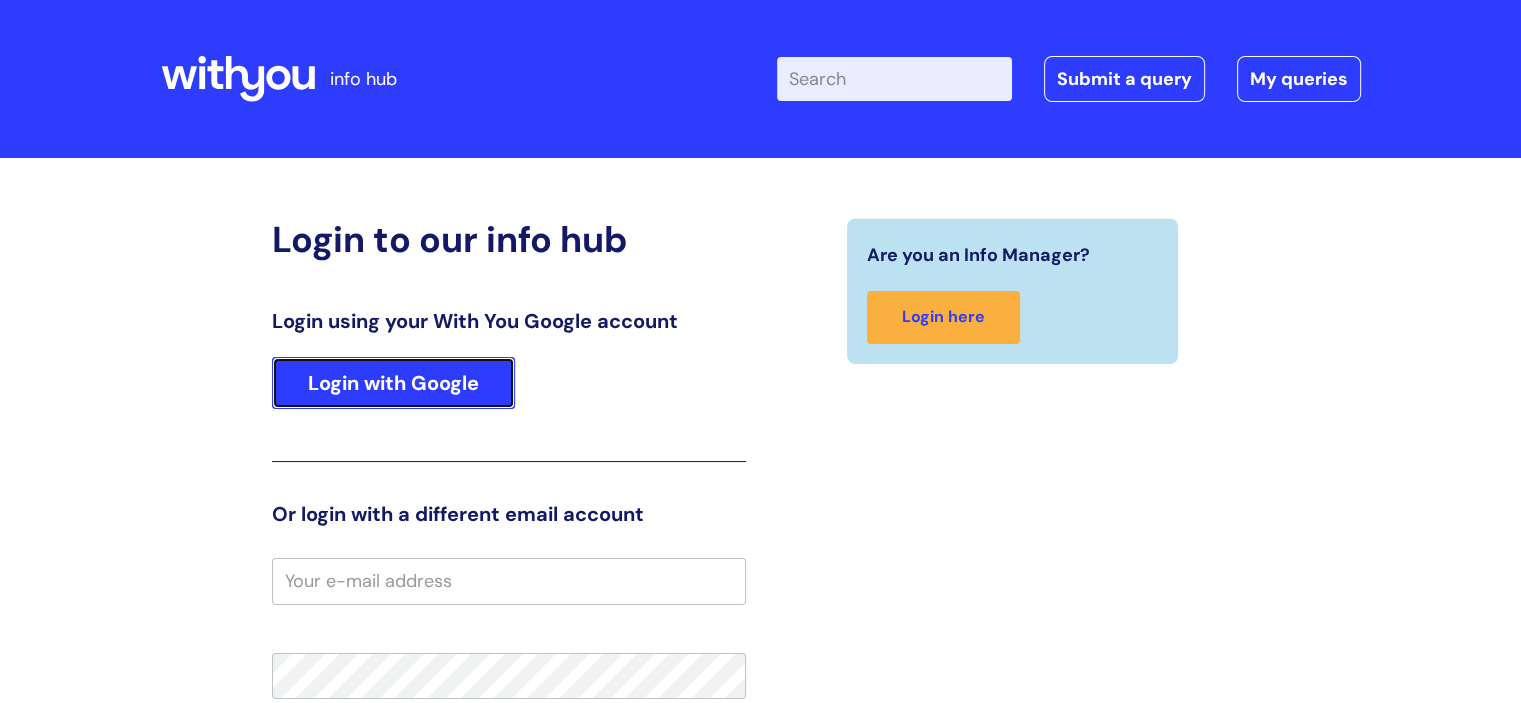 click on "Login with Google" at bounding box center (393, 383) 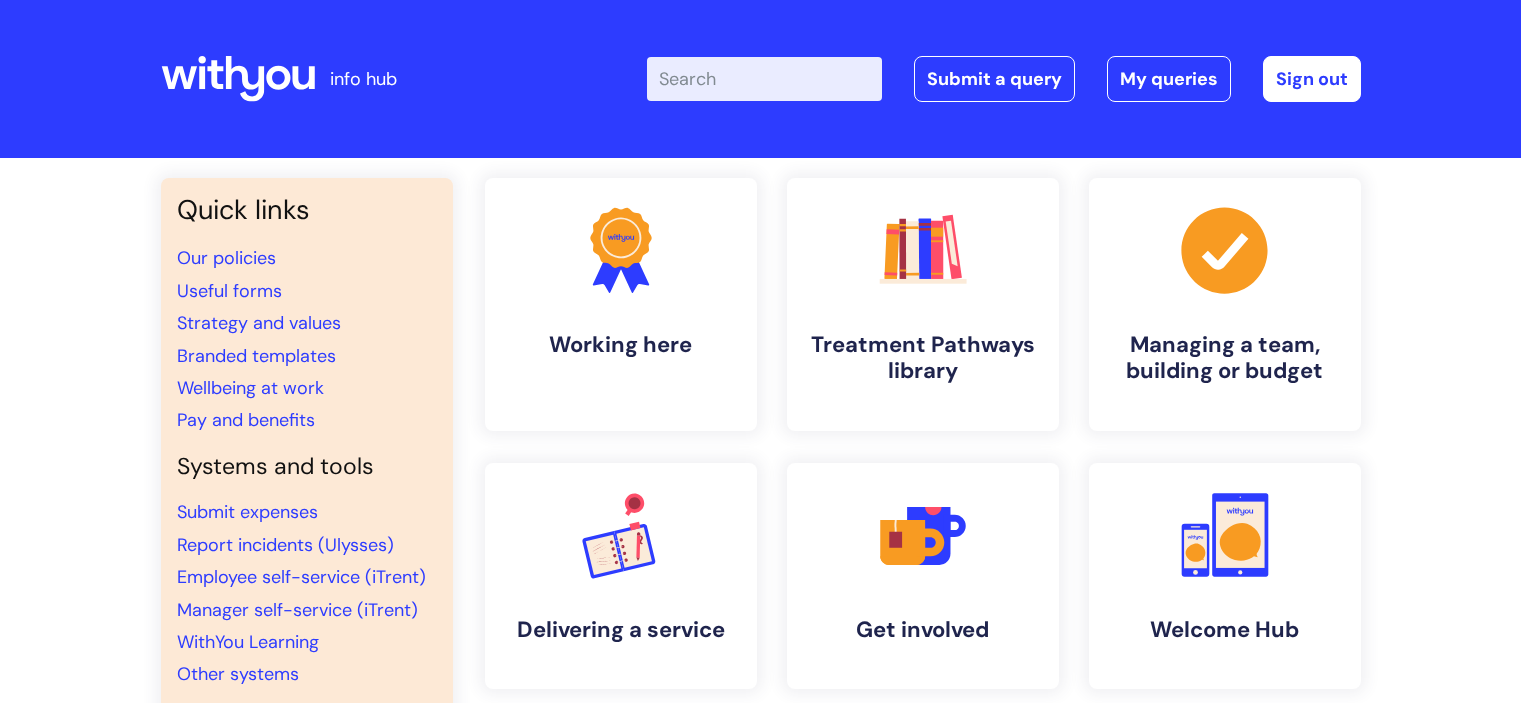scroll, scrollTop: 0, scrollLeft: 0, axis: both 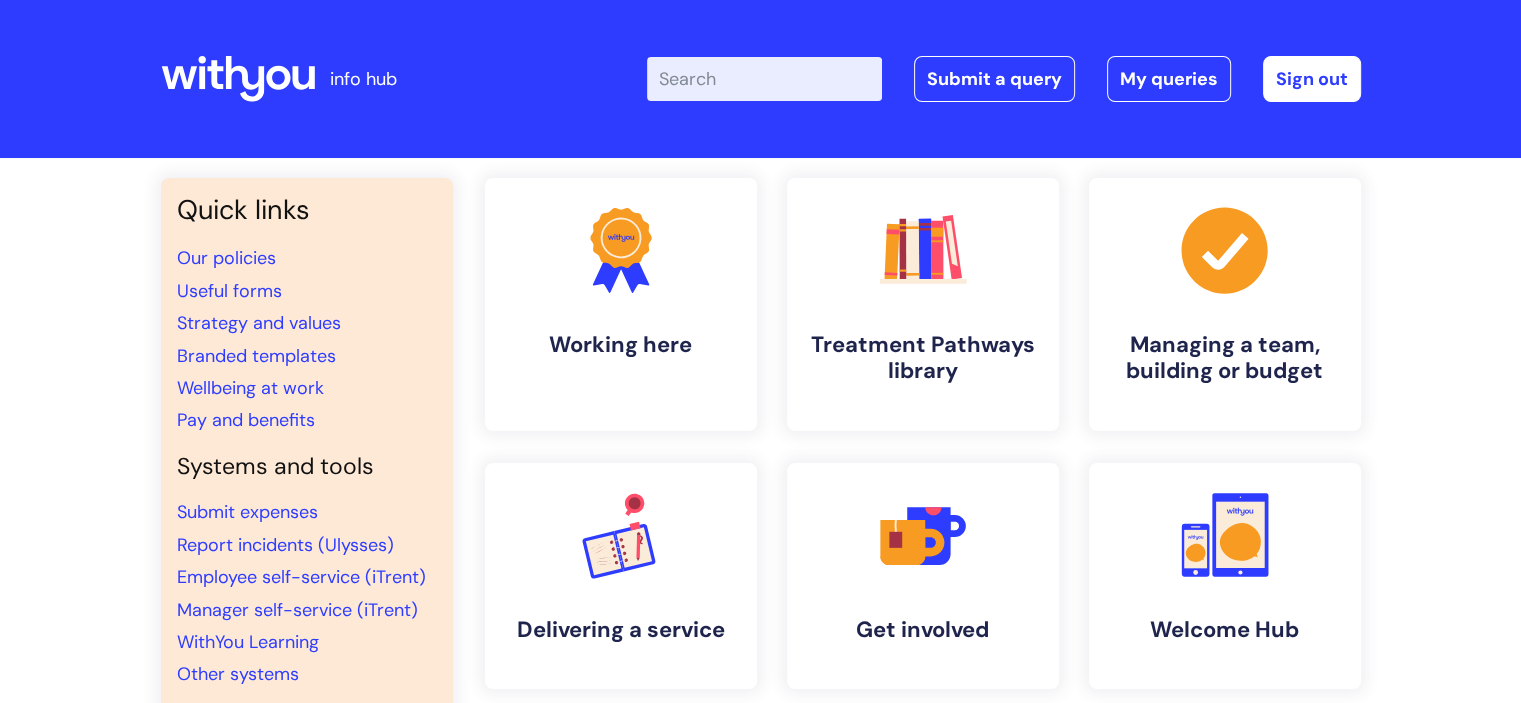 click on "Enter your search term here..." at bounding box center (764, 79) 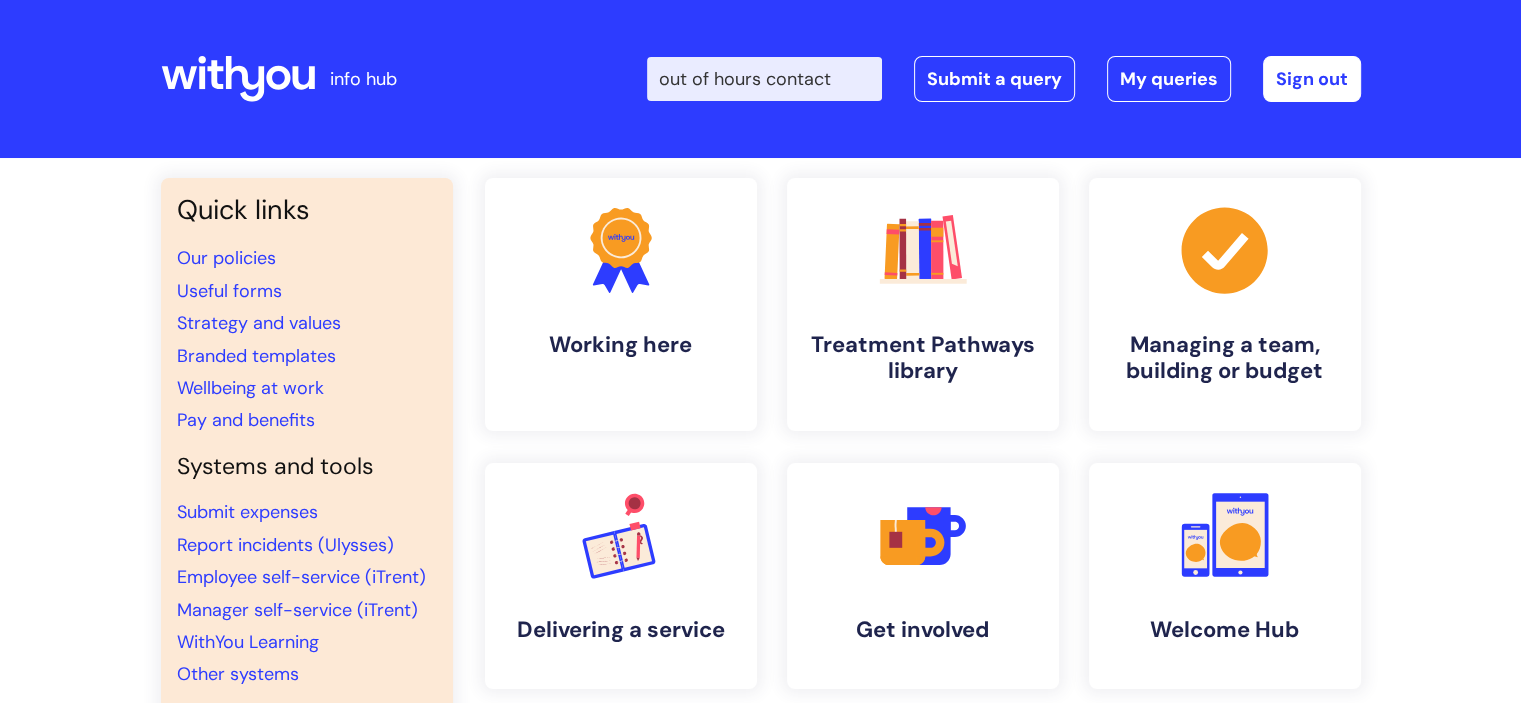 type on "out of hours contact" 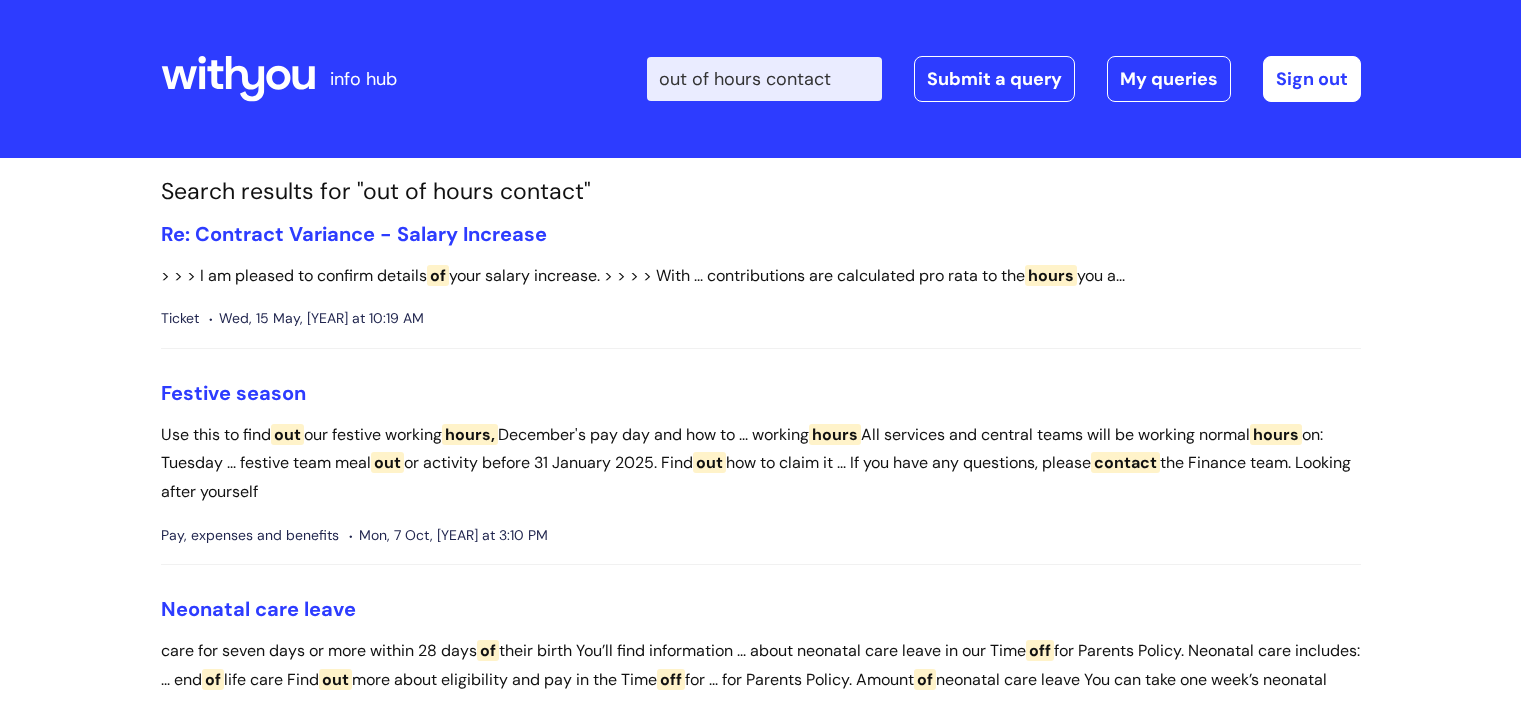 scroll, scrollTop: 0, scrollLeft: 0, axis: both 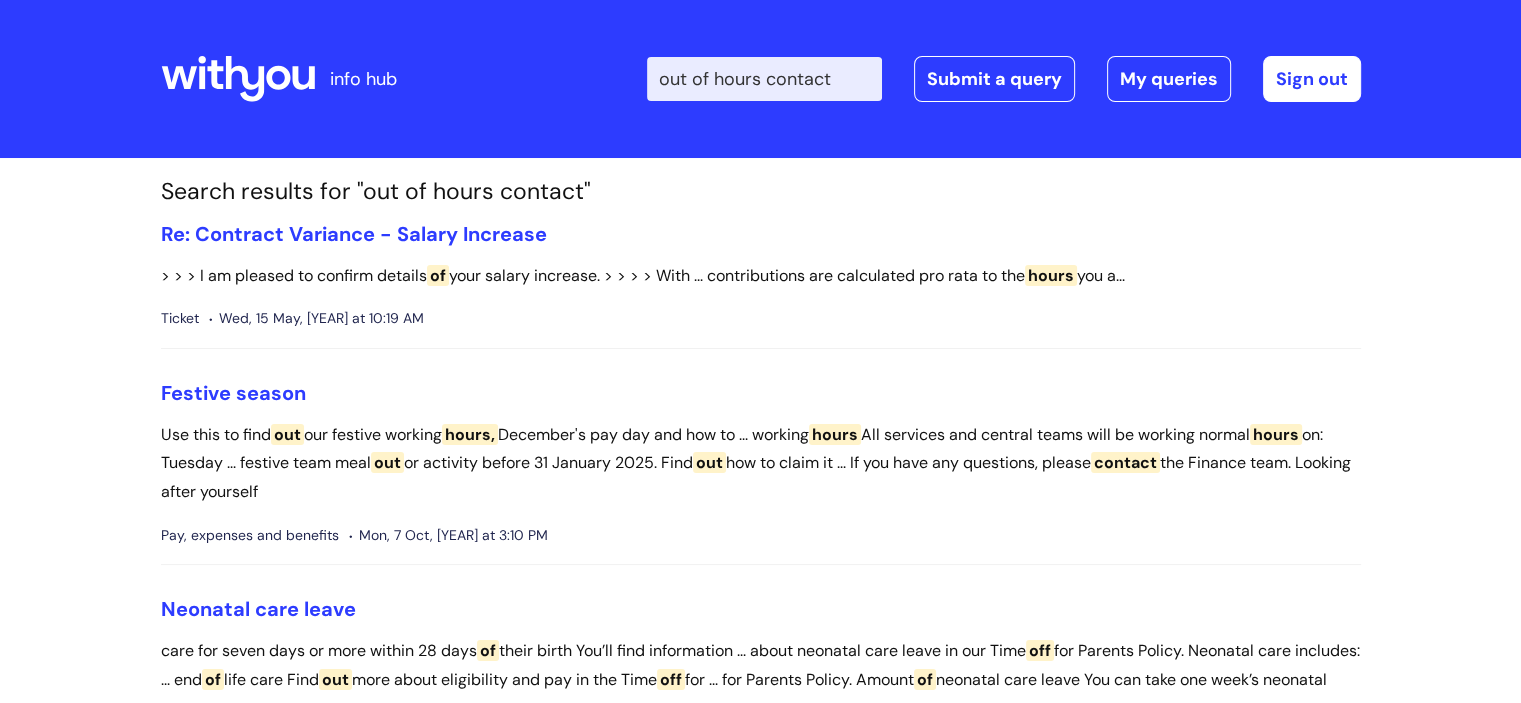 drag, startPoint x: 865, startPoint y: 72, endPoint x: 790, endPoint y: 61, distance: 75.802376 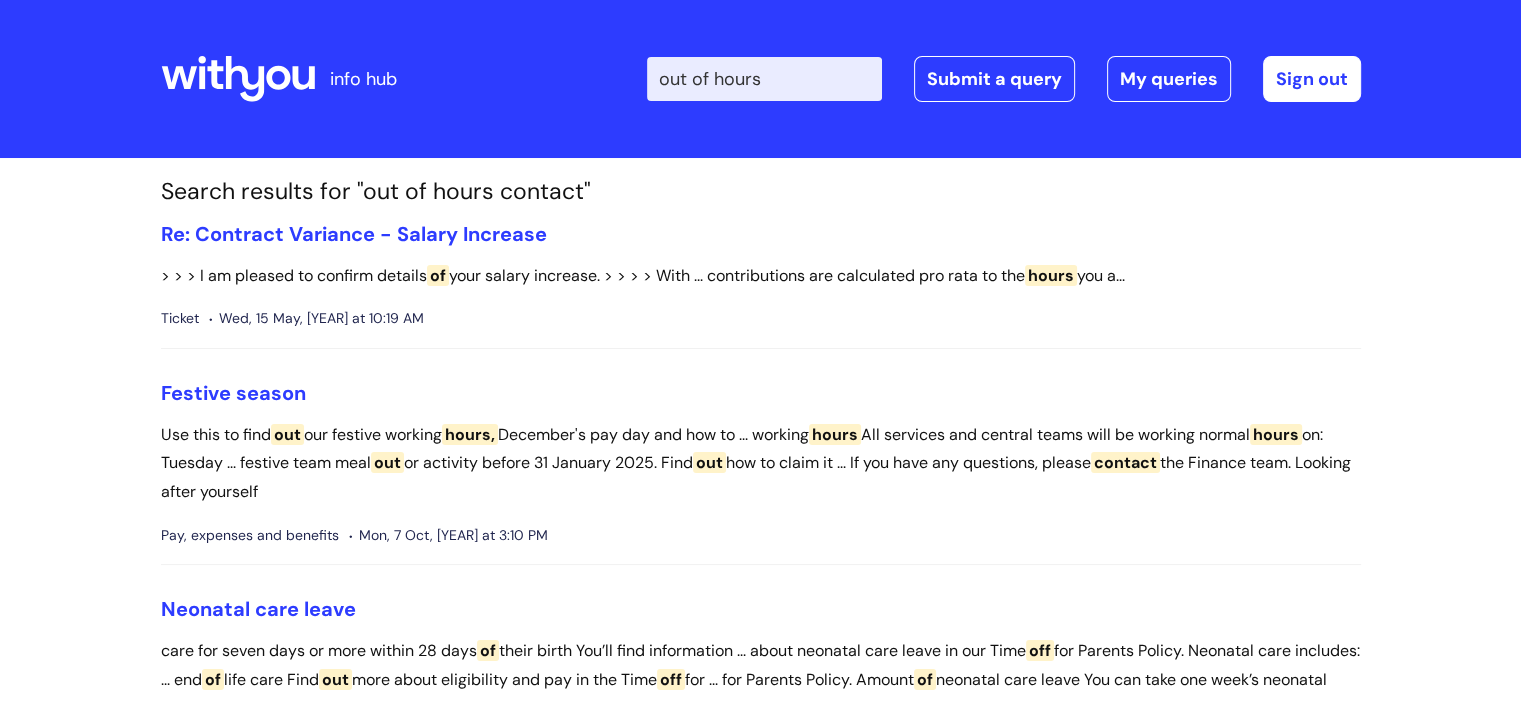 type on "out of hours" 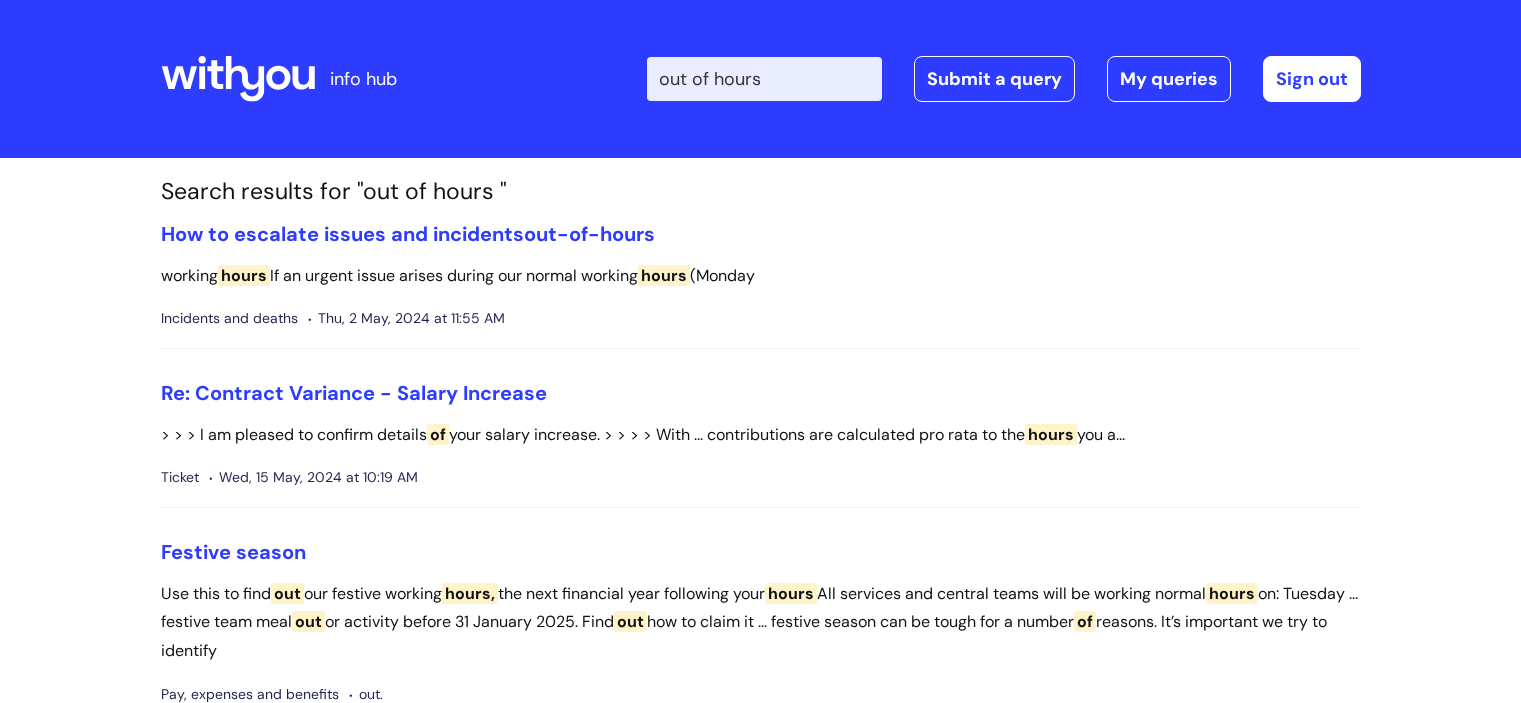 scroll, scrollTop: 0, scrollLeft: 0, axis: both 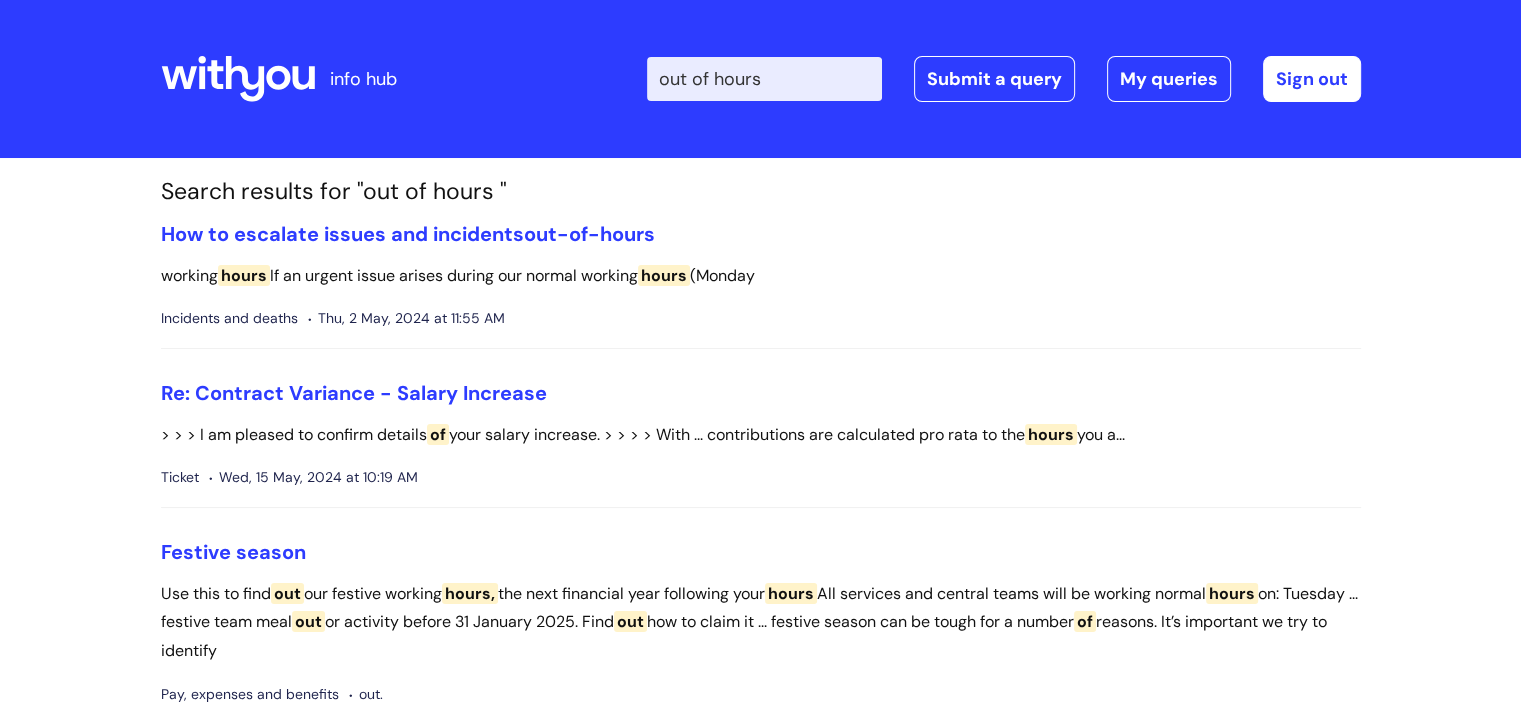 click on "out of hours" at bounding box center [764, 79] 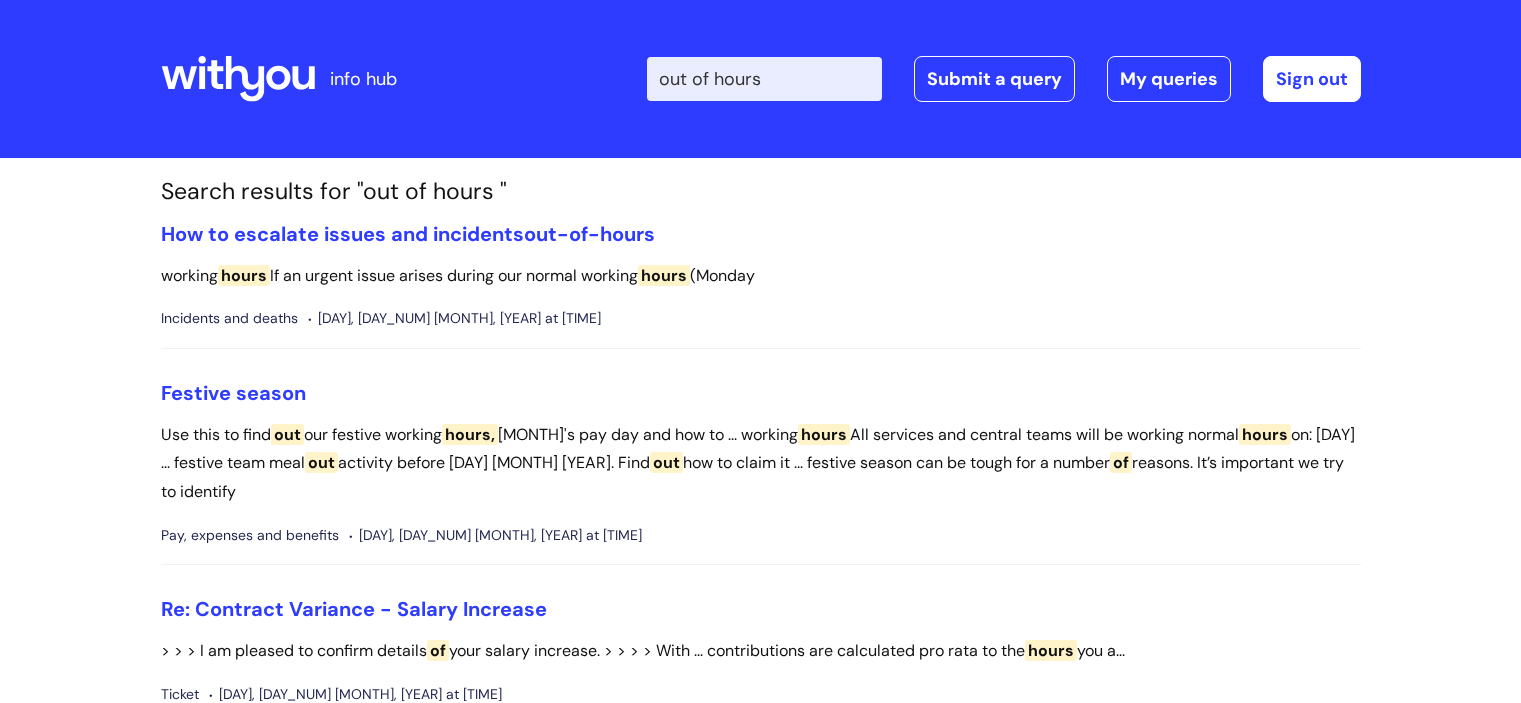 scroll, scrollTop: 0, scrollLeft: 0, axis: both 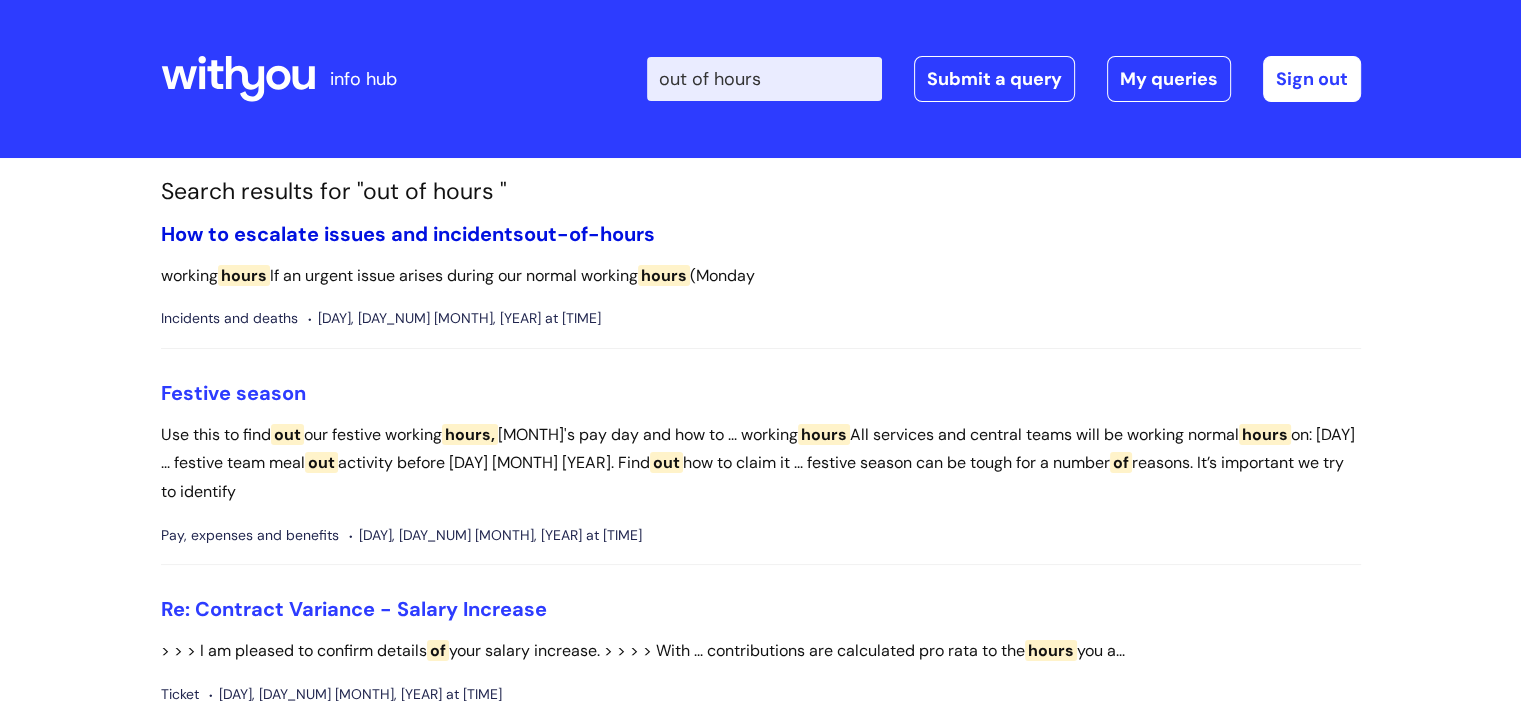 click on "How to escalate issues and incidents  out-of-hours" at bounding box center (408, 234) 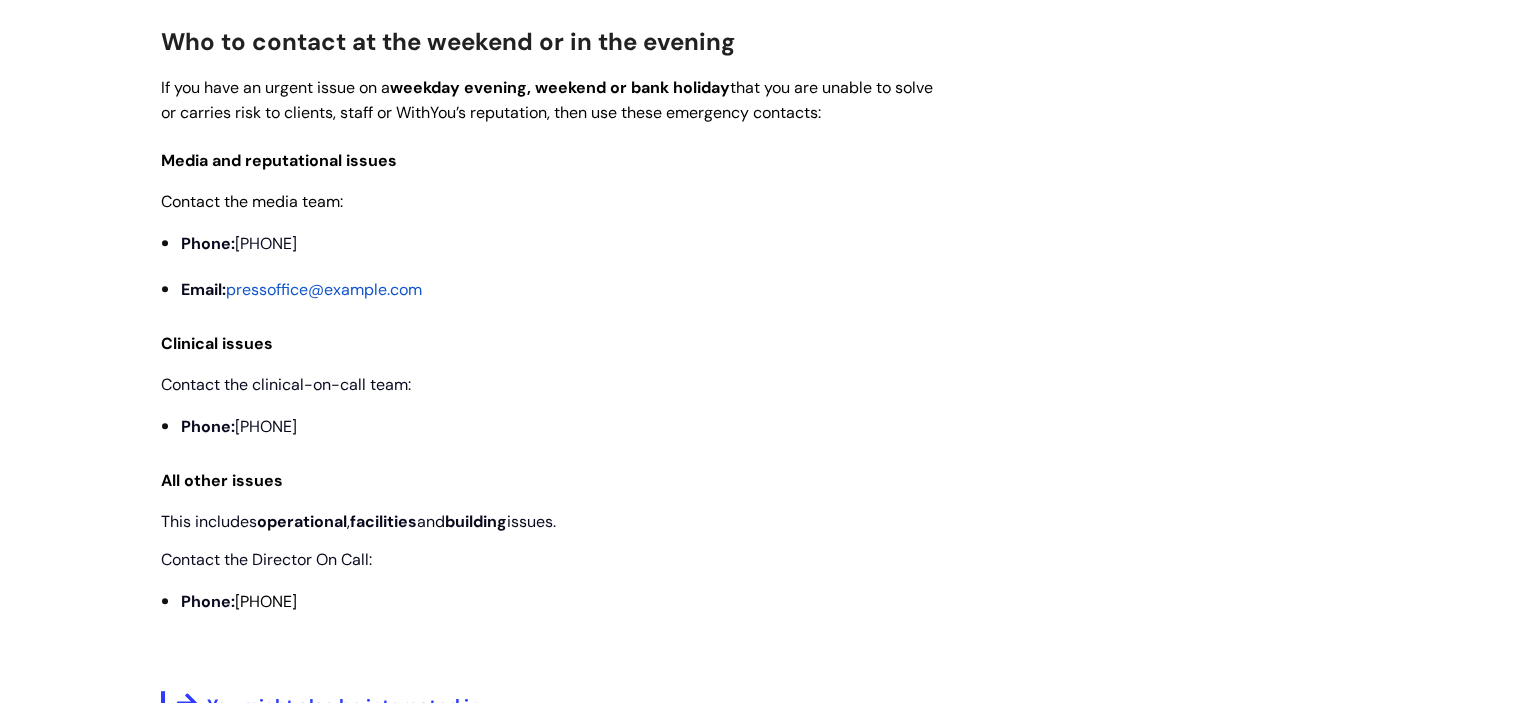 scroll, scrollTop: 800, scrollLeft: 0, axis: vertical 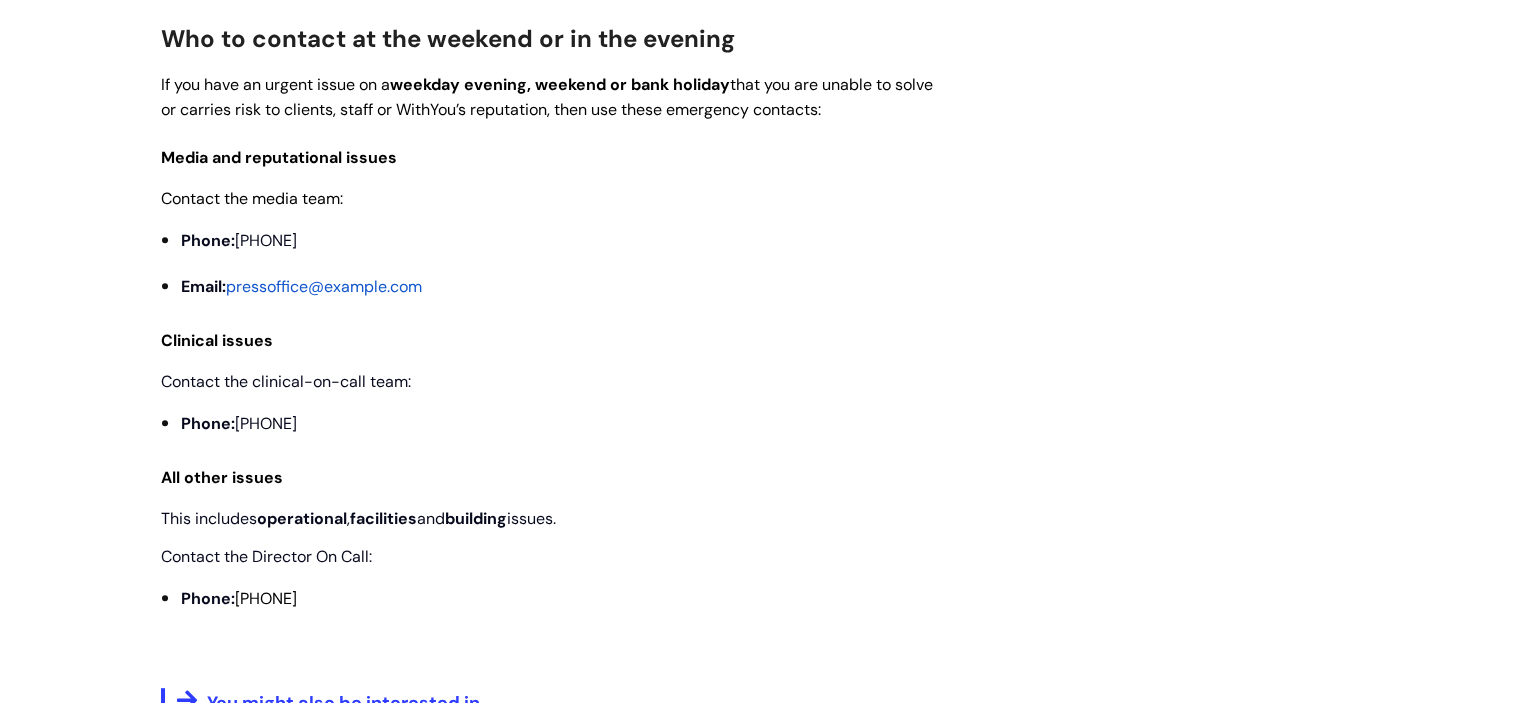 drag, startPoint x: 368, startPoint y: 430, endPoint x: 150, endPoint y: 381, distance: 223.43903 